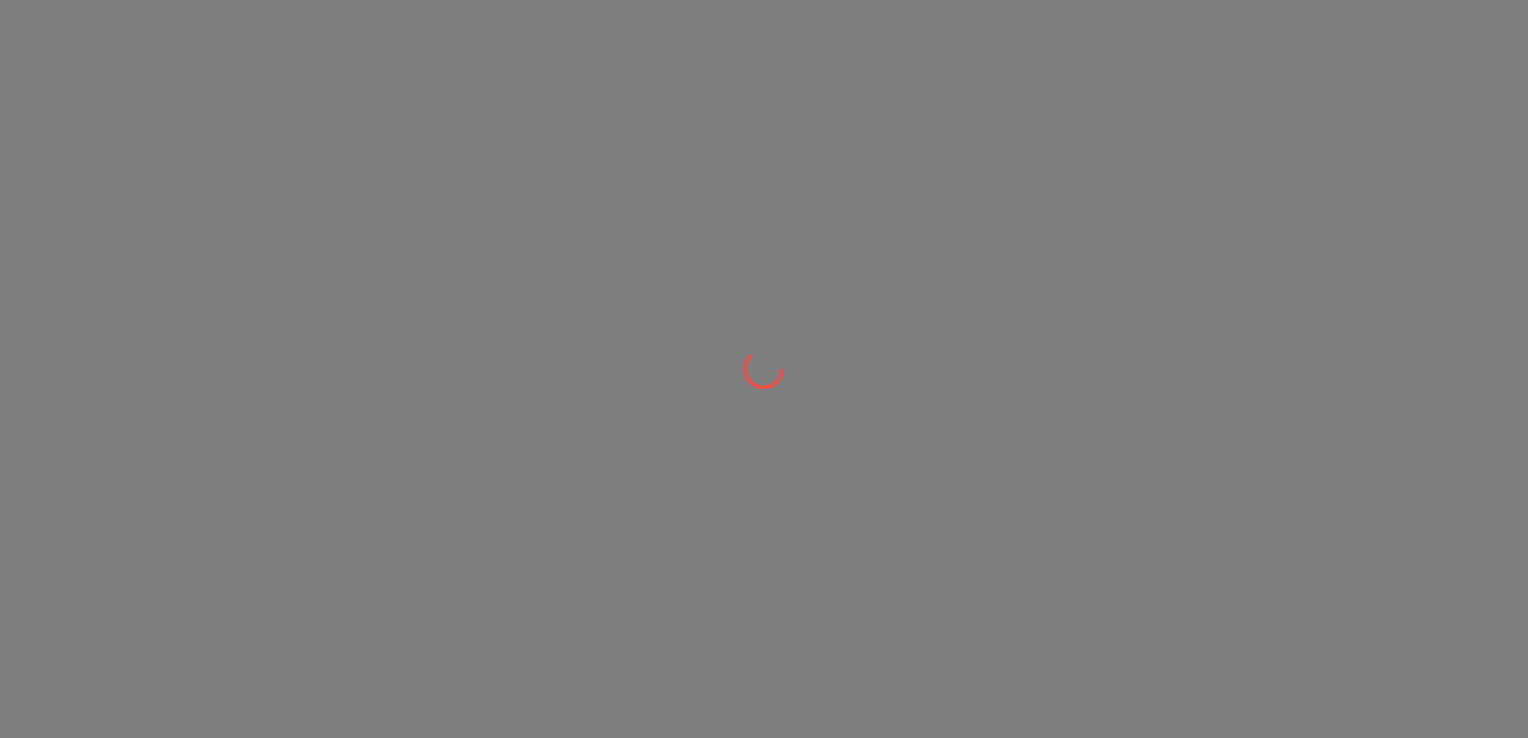 scroll, scrollTop: 0, scrollLeft: 0, axis: both 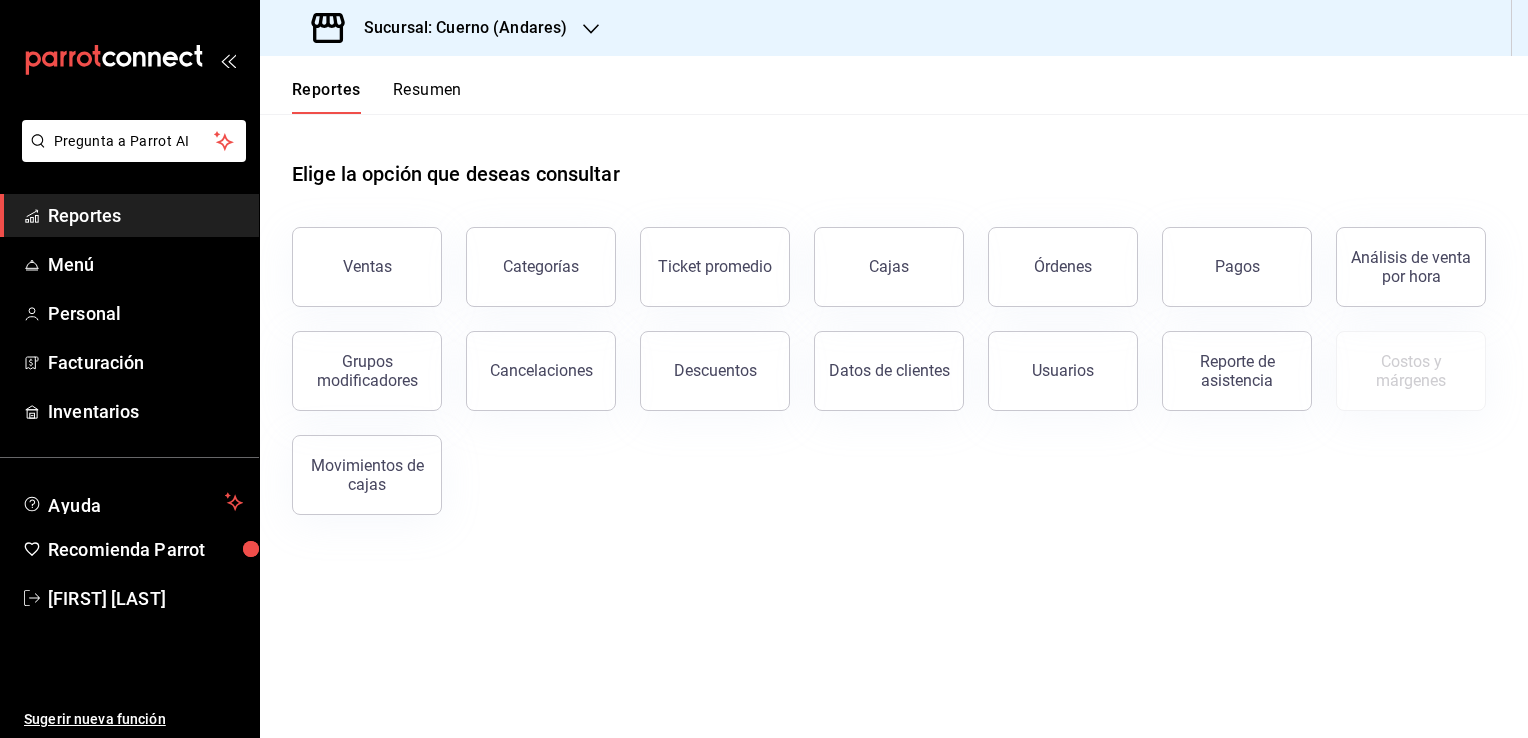click on "Reportes" at bounding box center [145, 215] 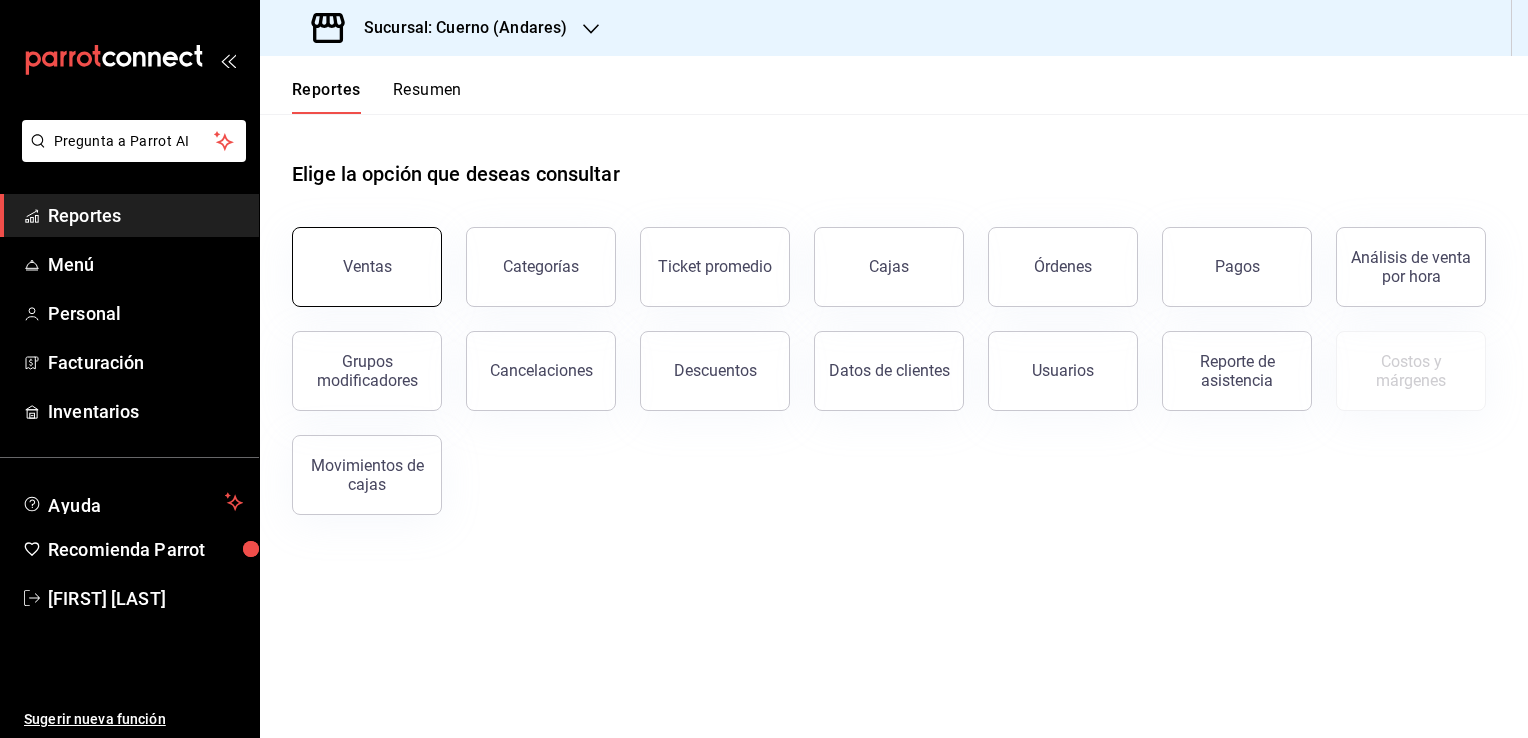 click on "Ventas" at bounding box center (367, 267) 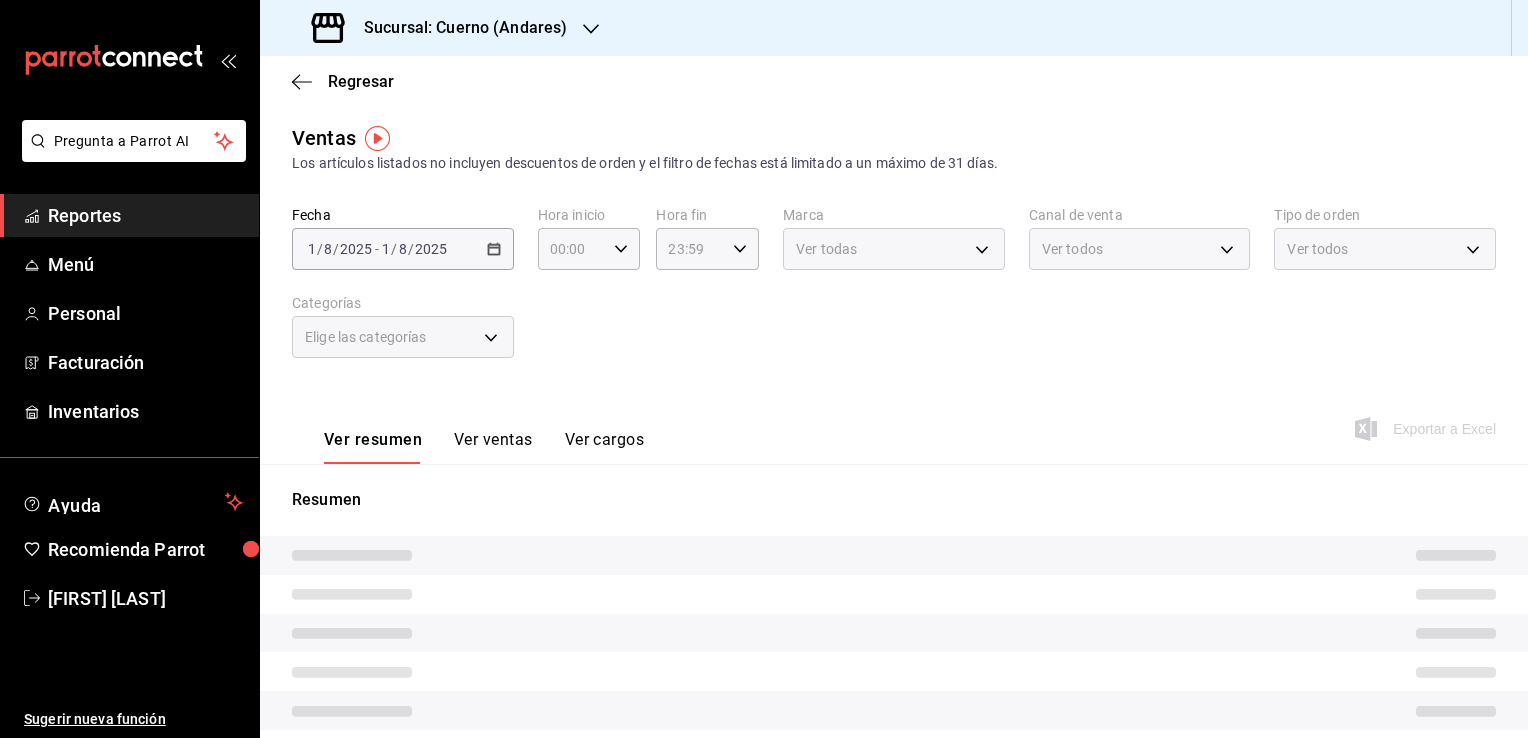 type on "05:00" 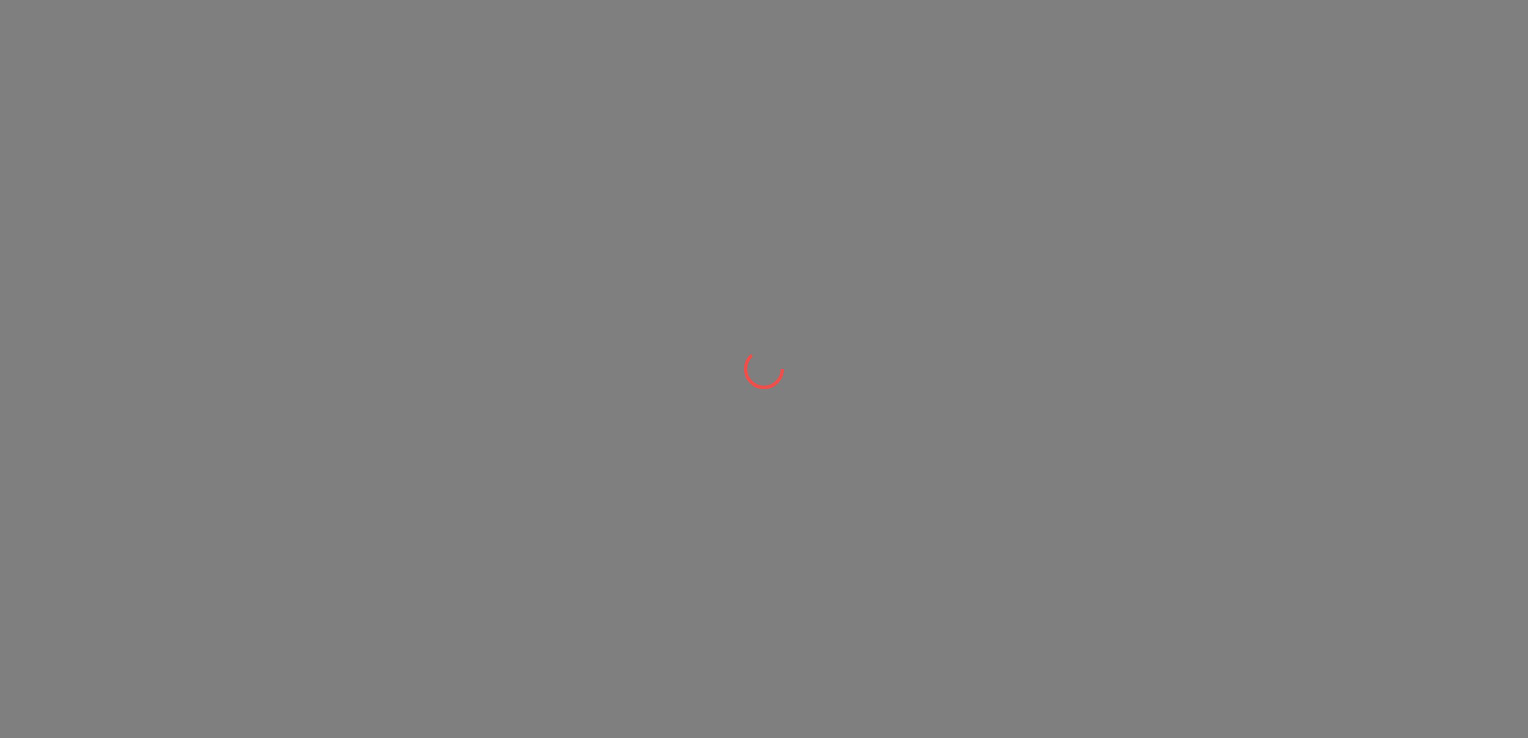 scroll, scrollTop: 0, scrollLeft: 0, axis: both 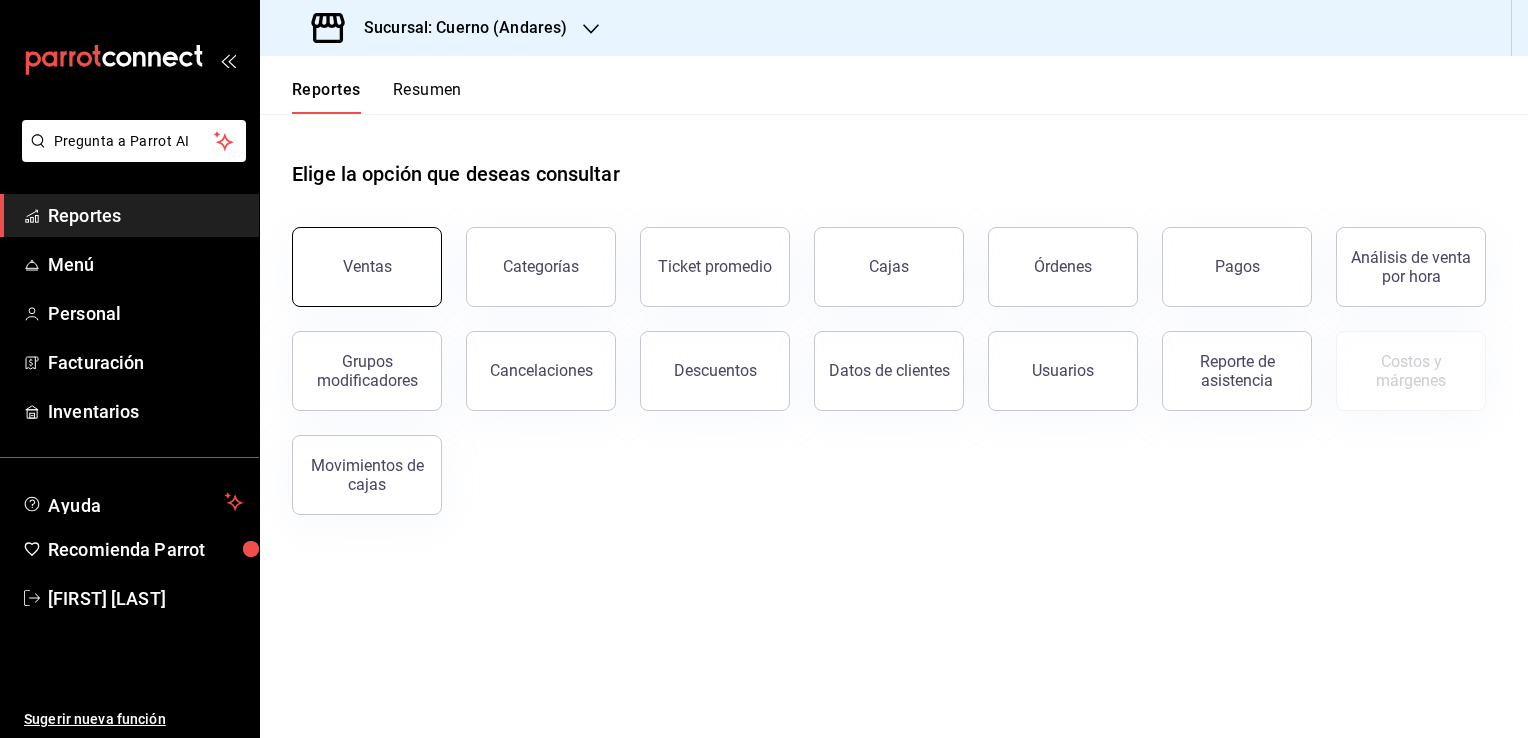click on "Ventas" at bounding box center [367, 267] 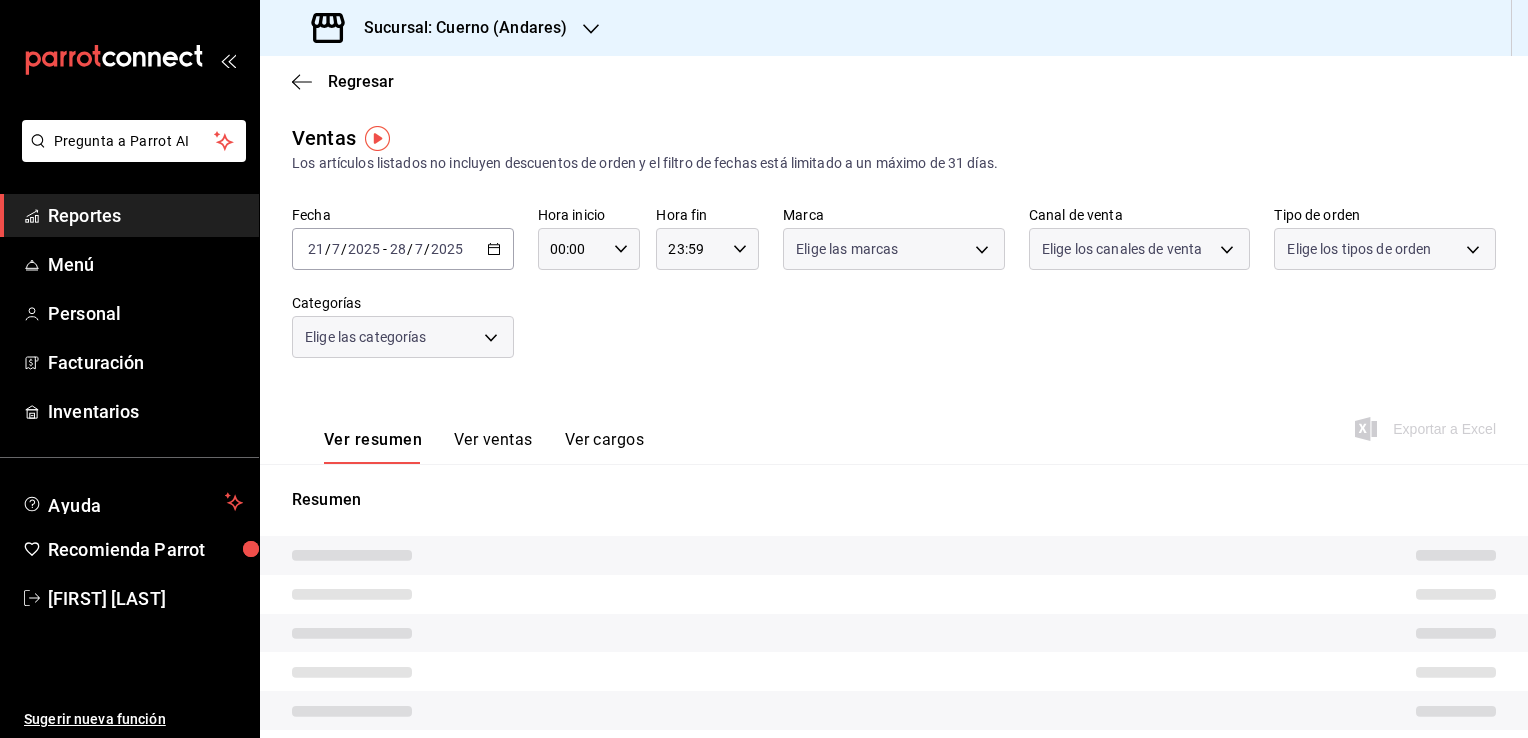 type on "05:00" 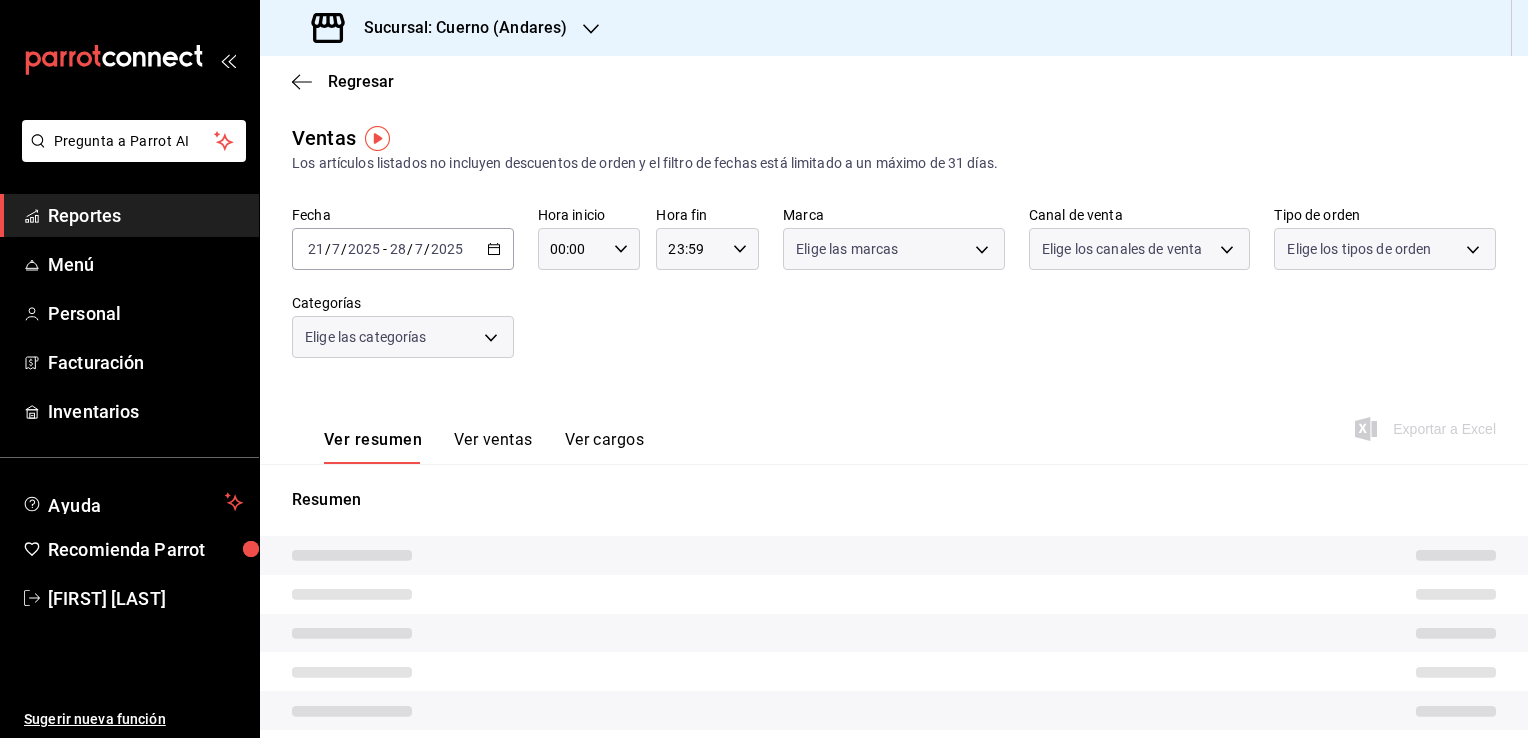 type on "05:00" 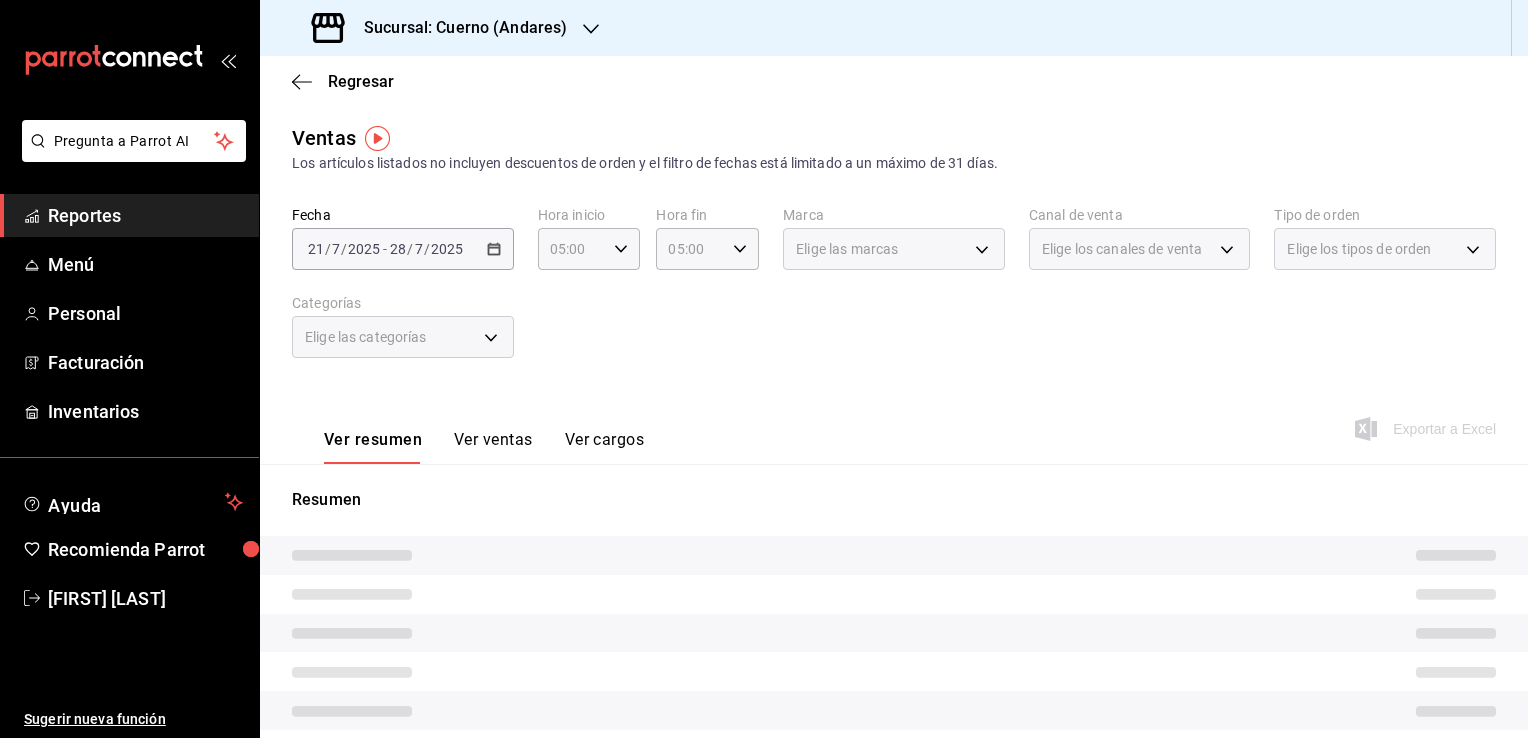 click on "2025-07-21 21 / 7 / 2025 - 2025-07-28 28 / 7 / 2025" at bounding box center (403, 249) 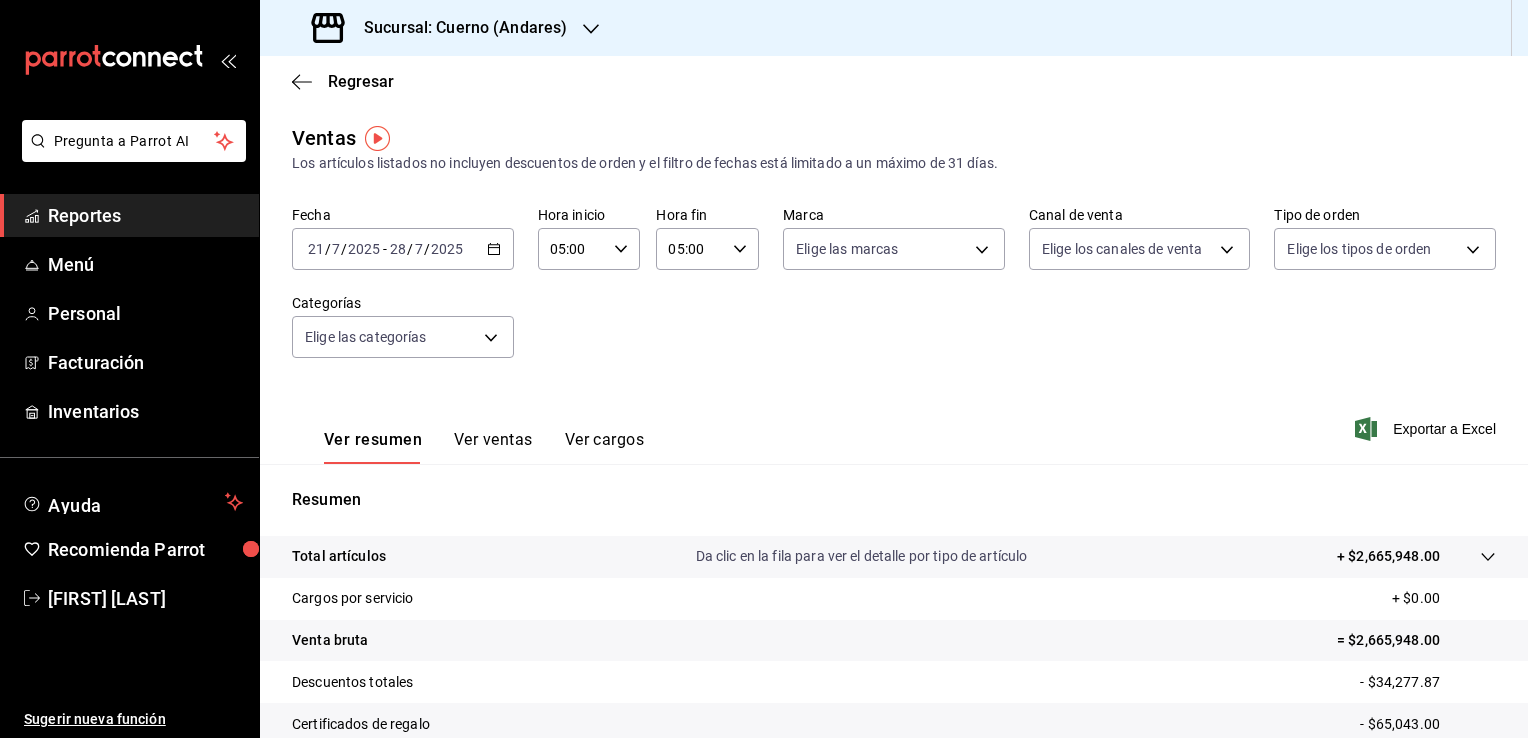 click 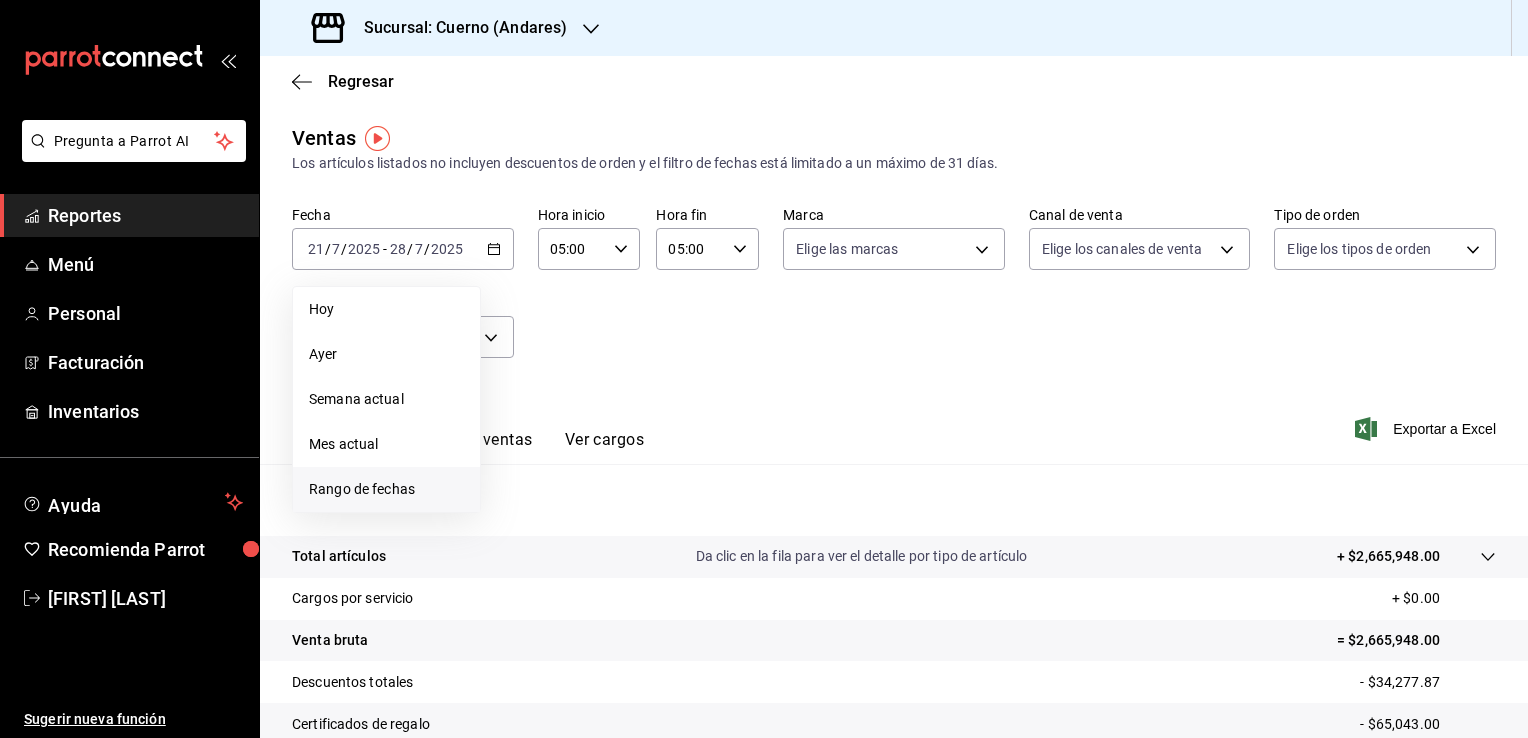 click on "Rango de fechas" at bounding box center [386, 489] 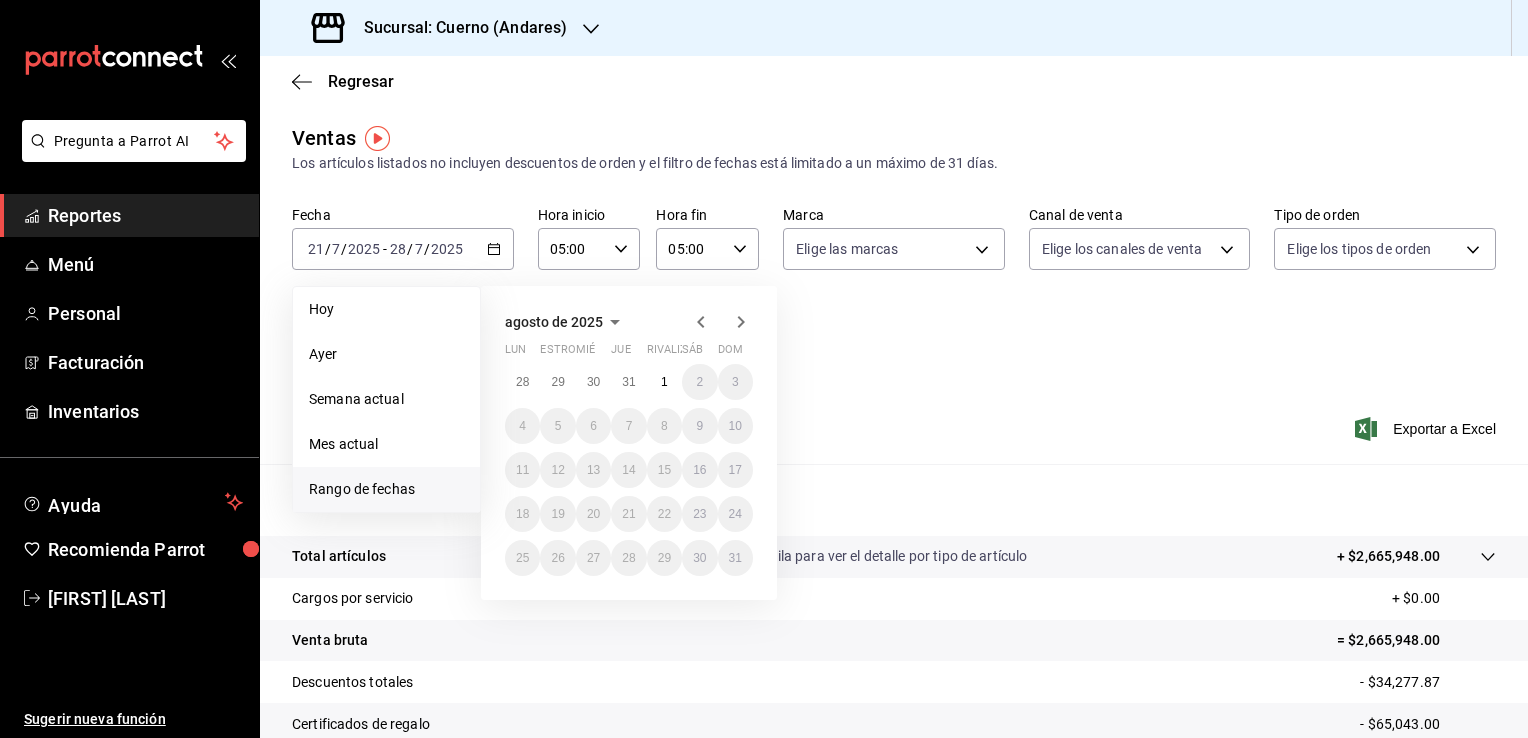 click 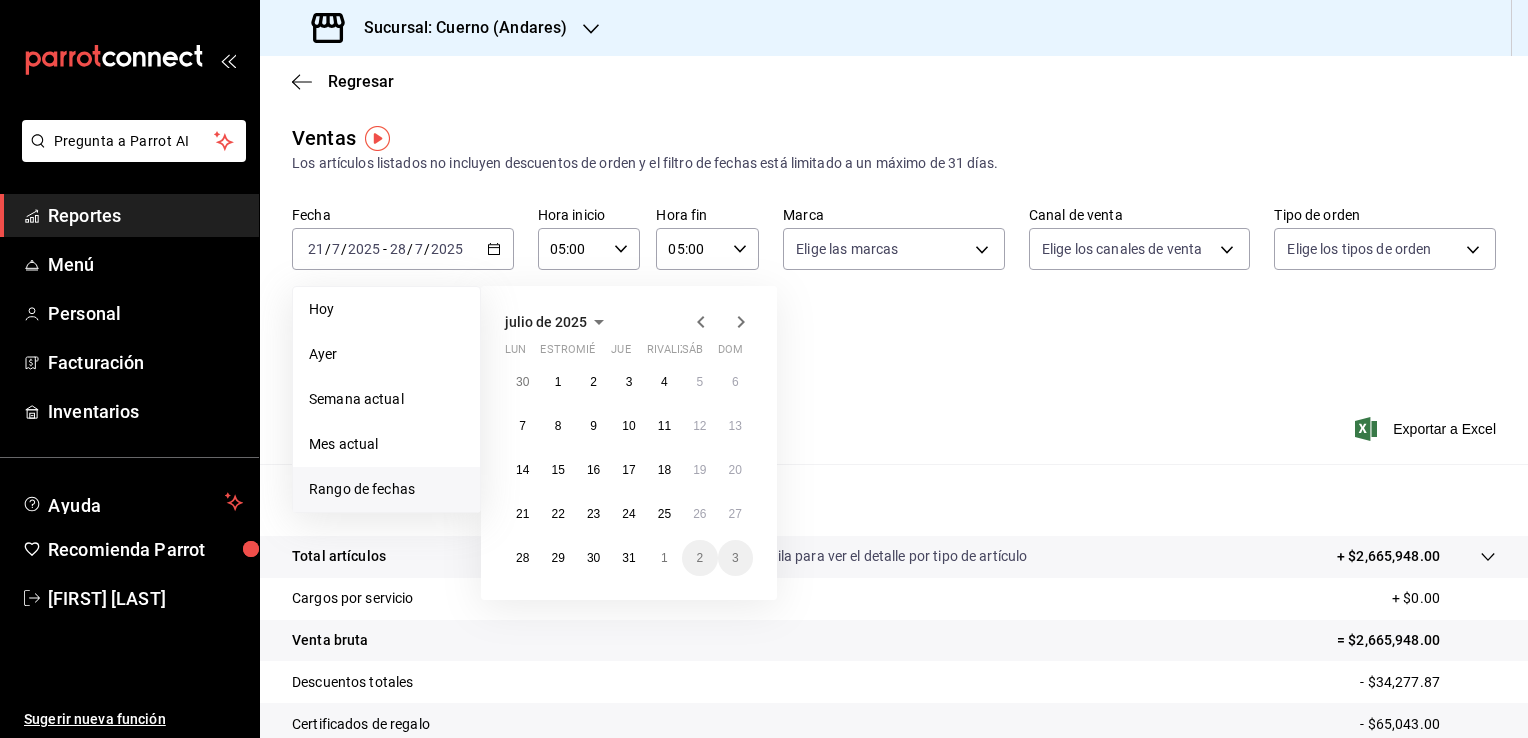 click 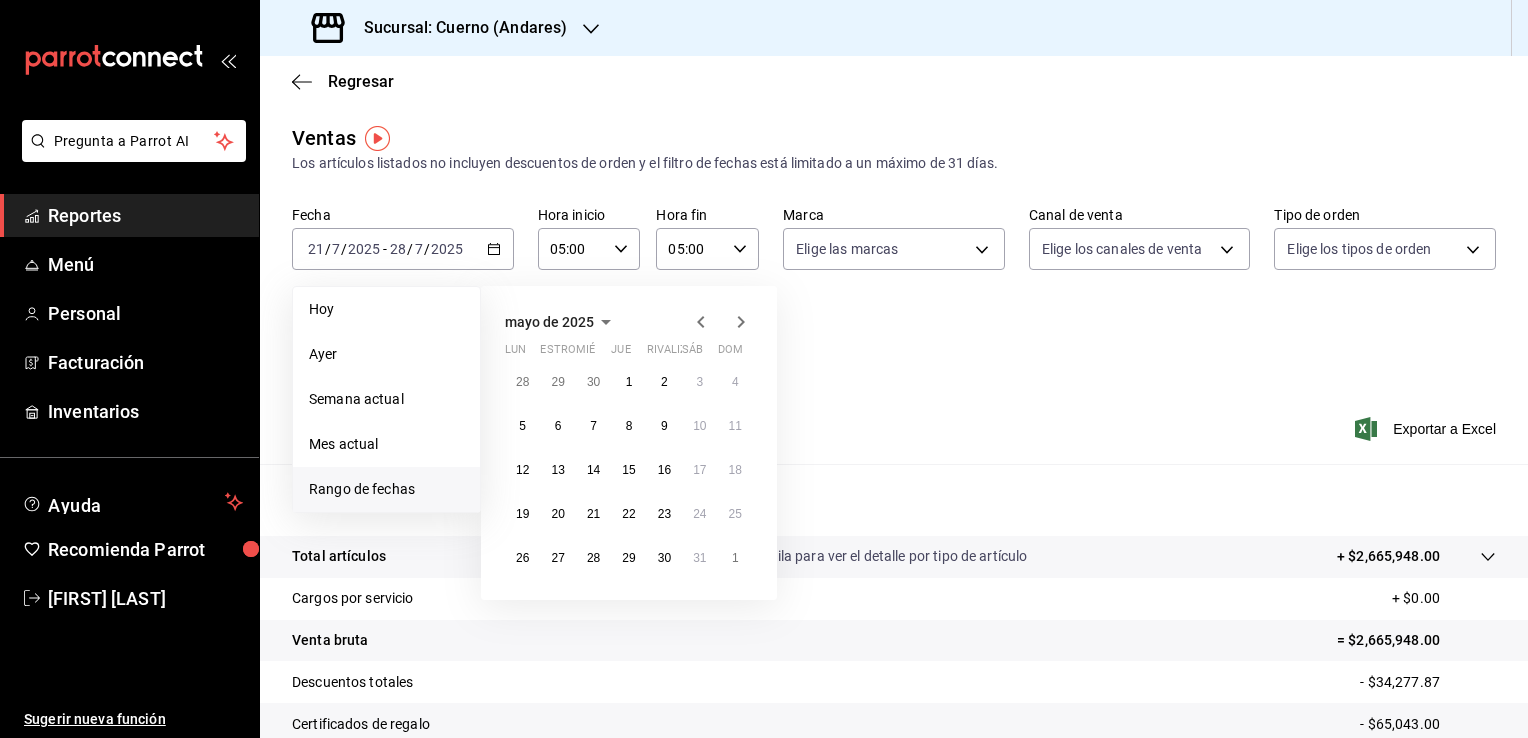 click 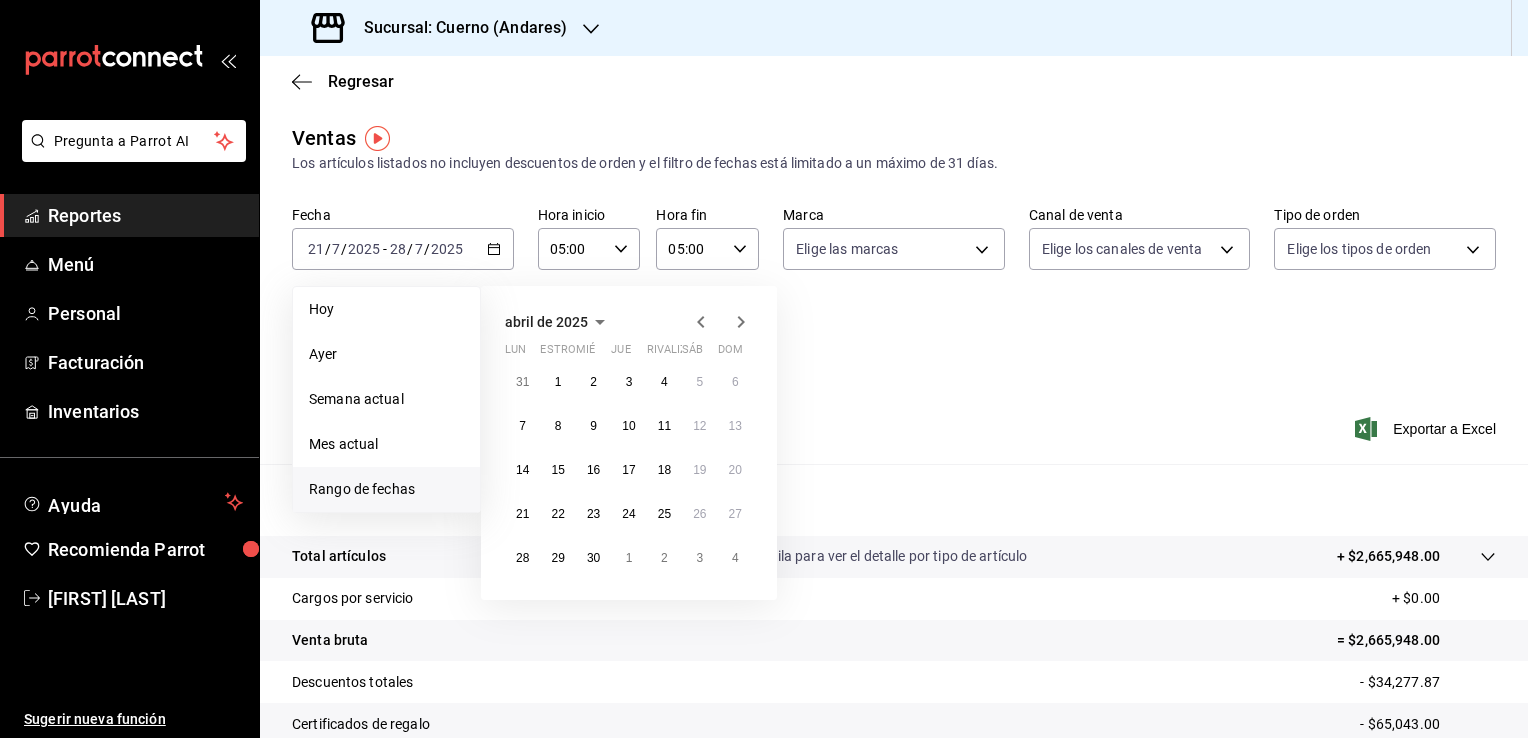 click 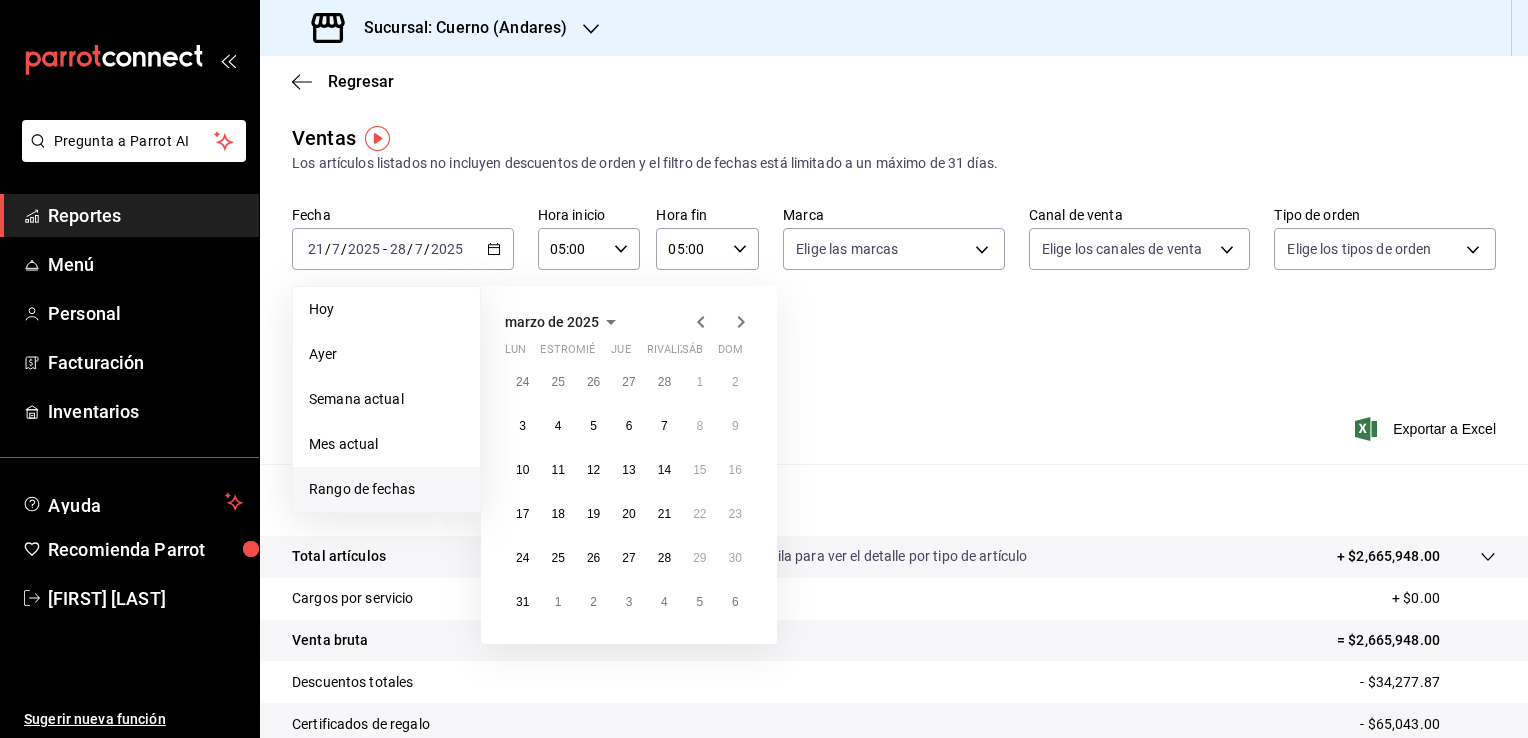 click 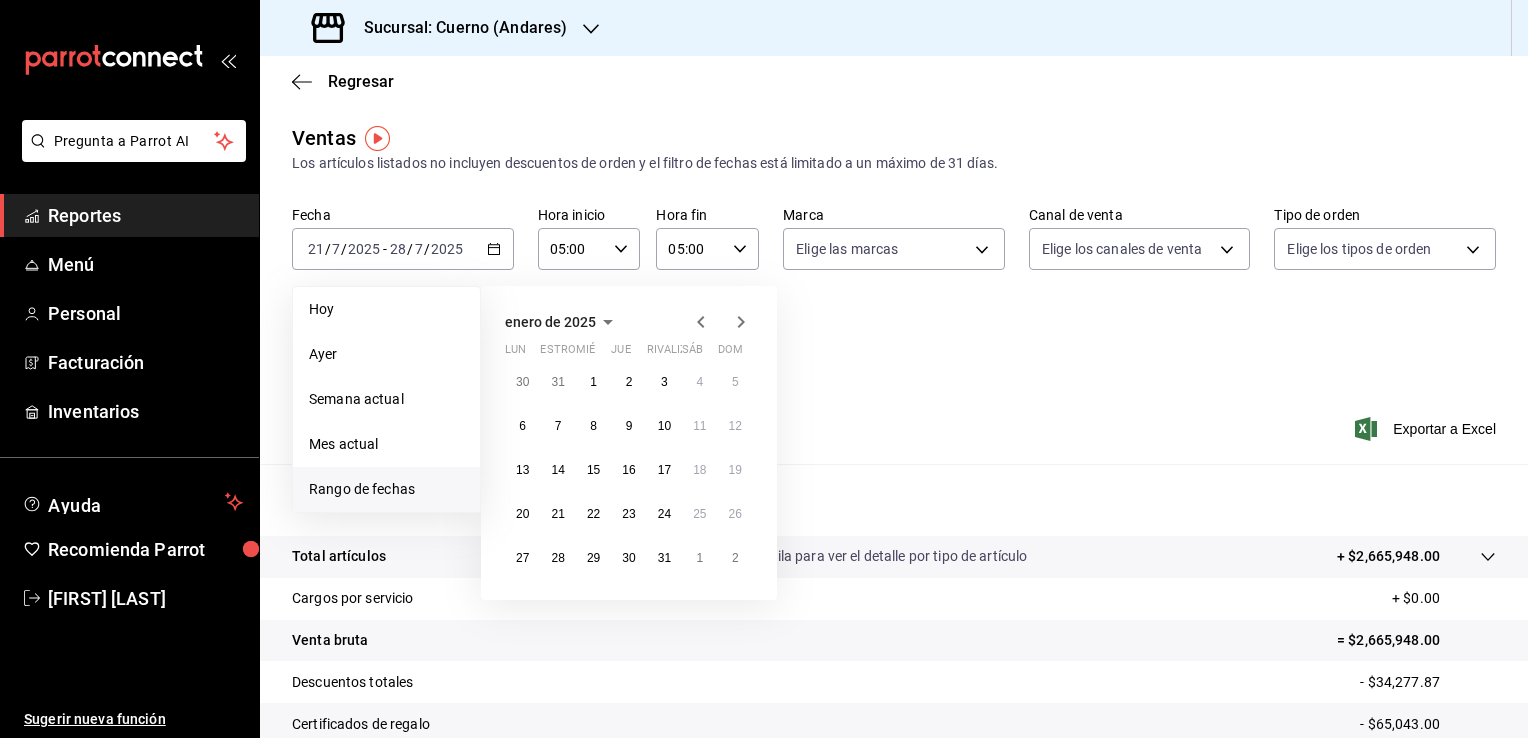 click 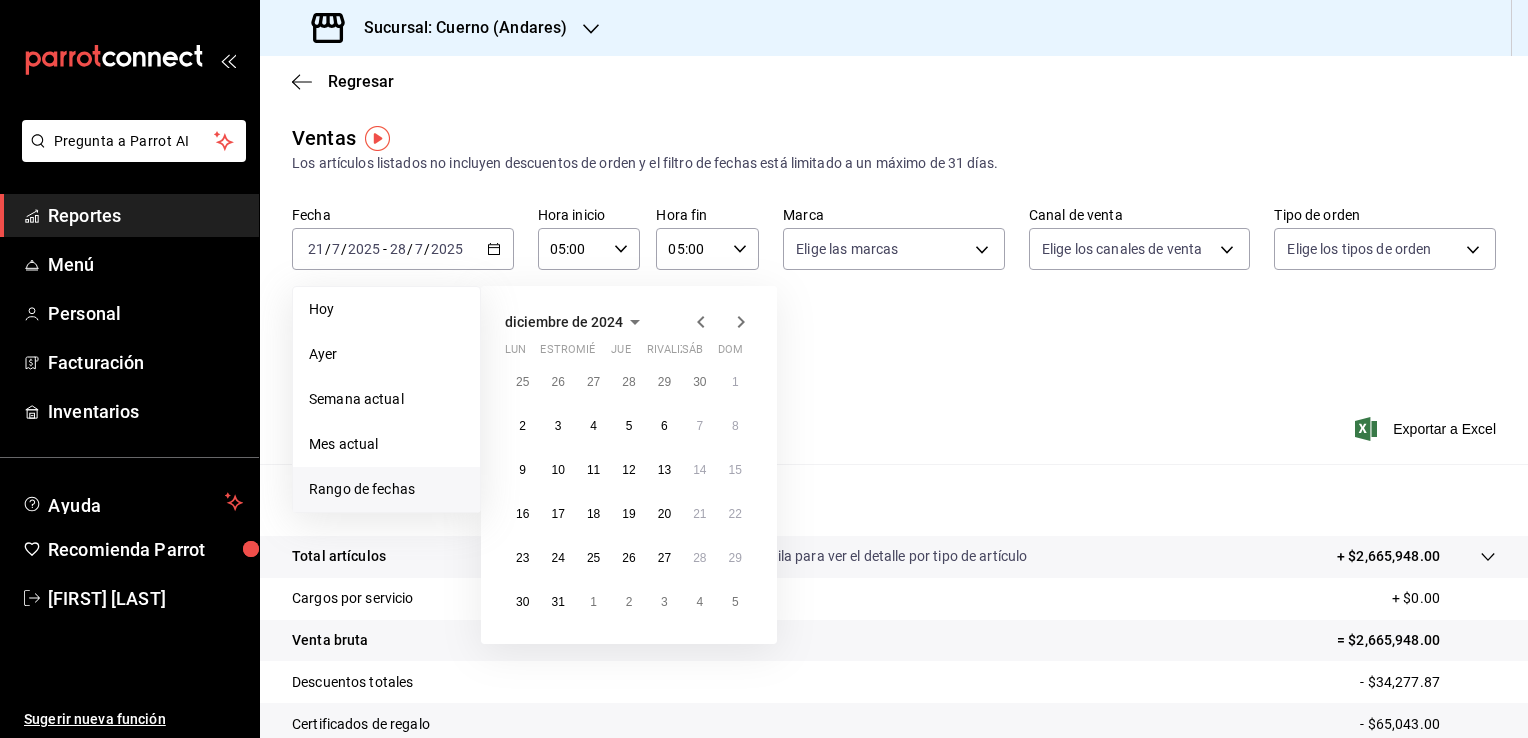 click 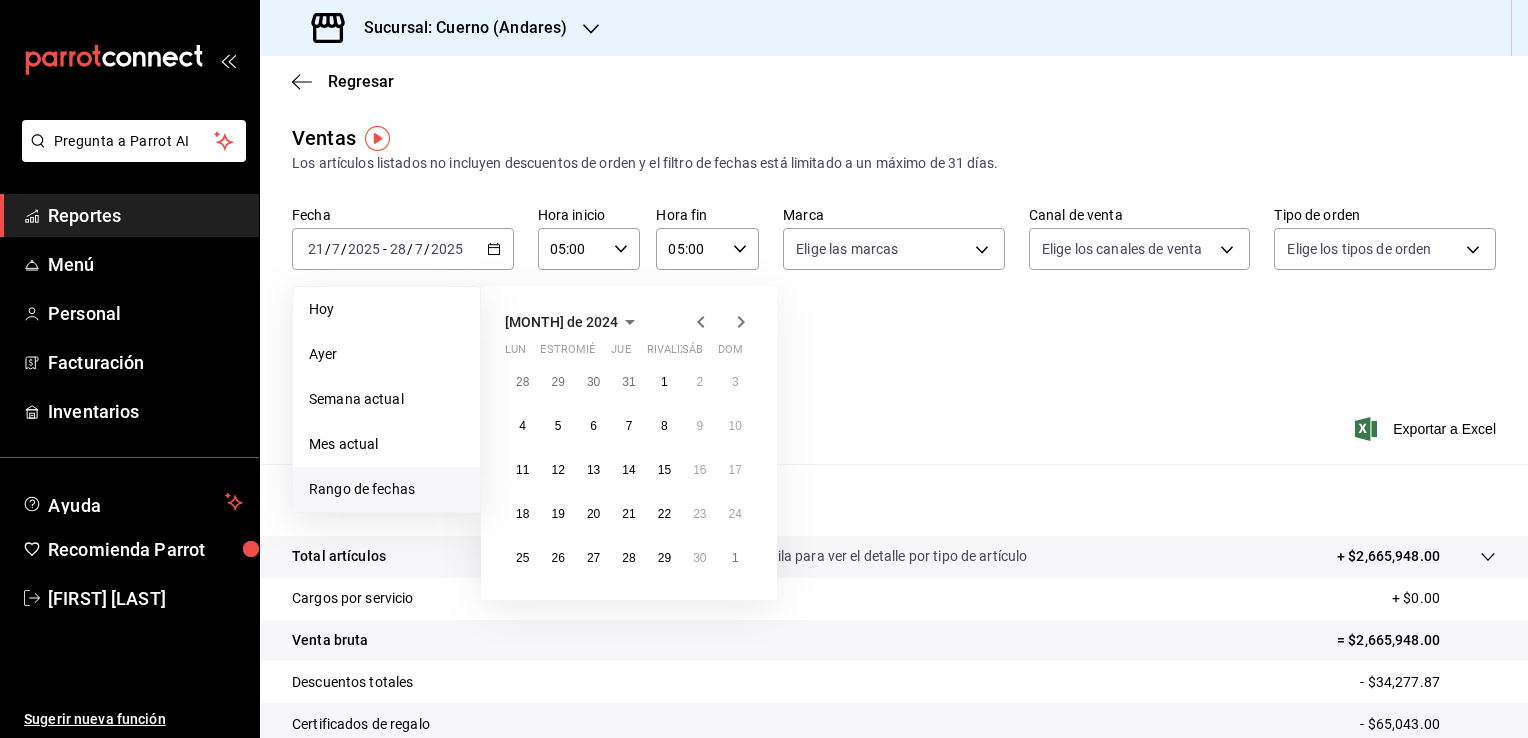 click 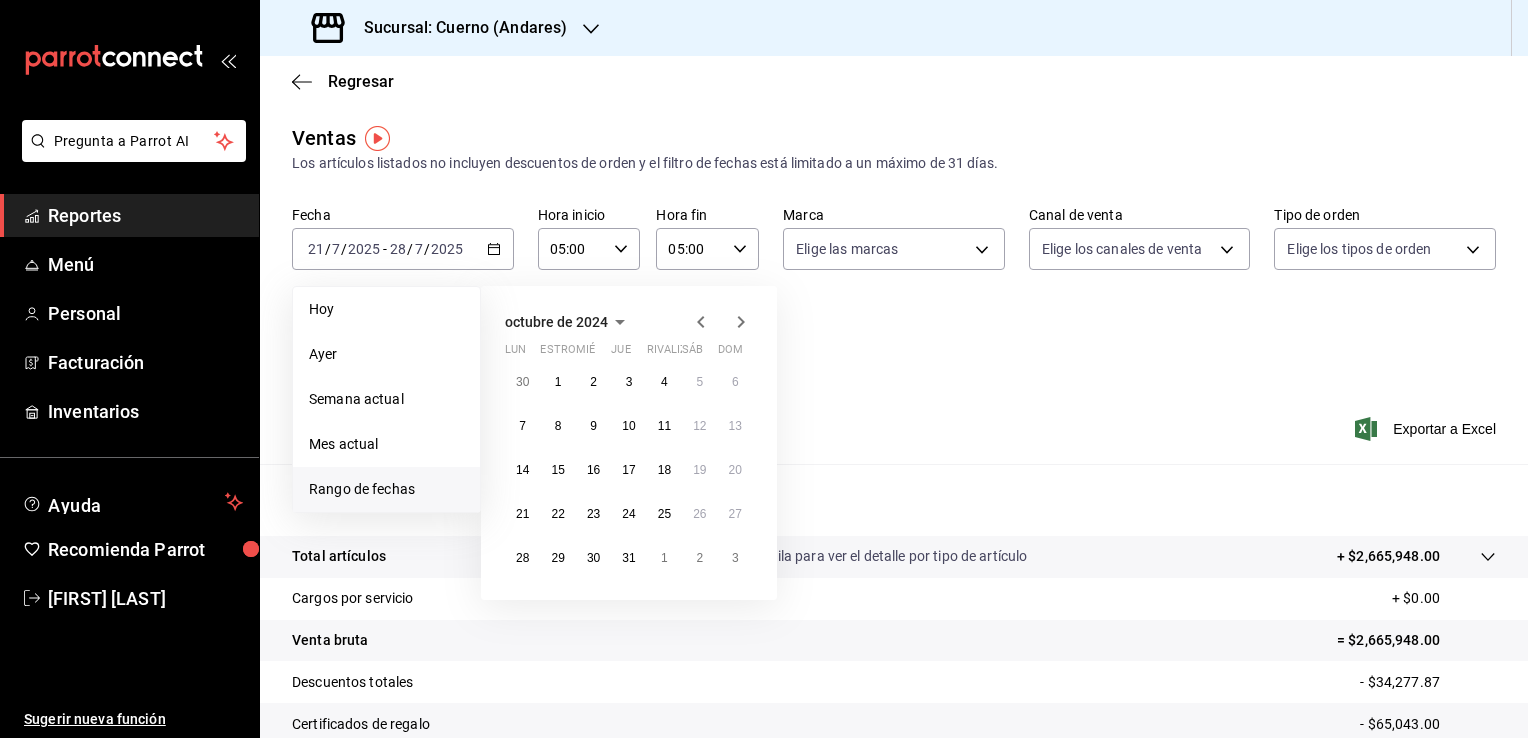 click 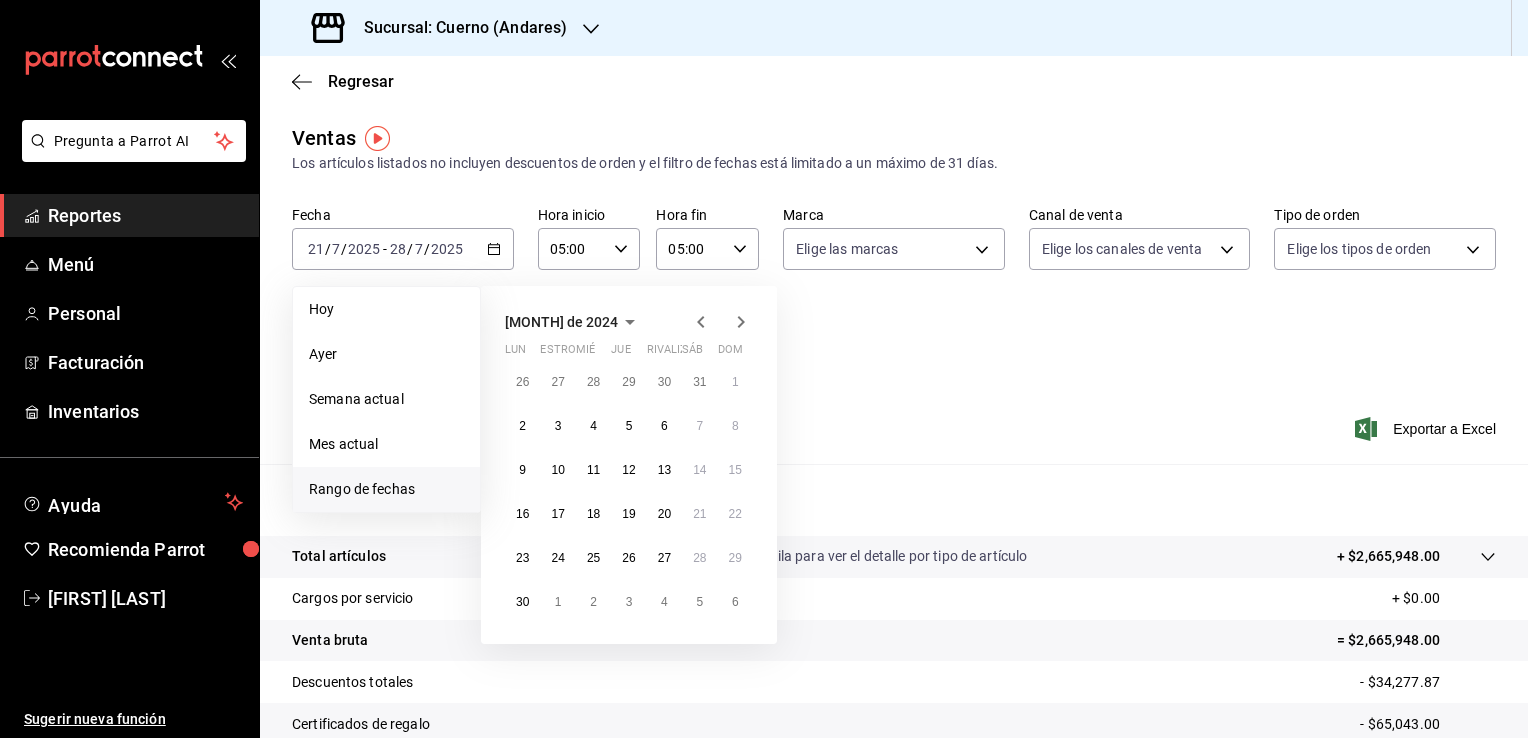click 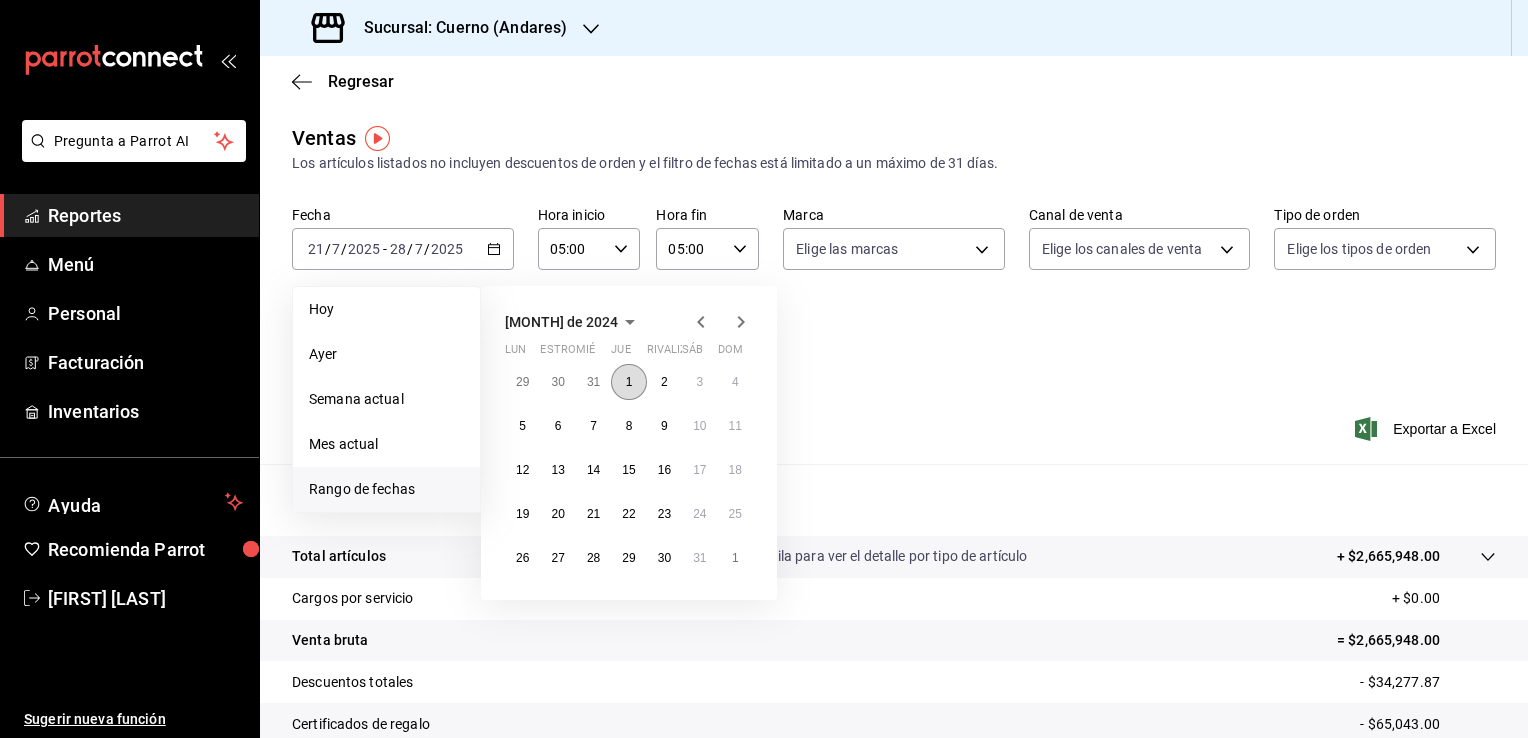 click on "1" at bounding box center (628, 382) 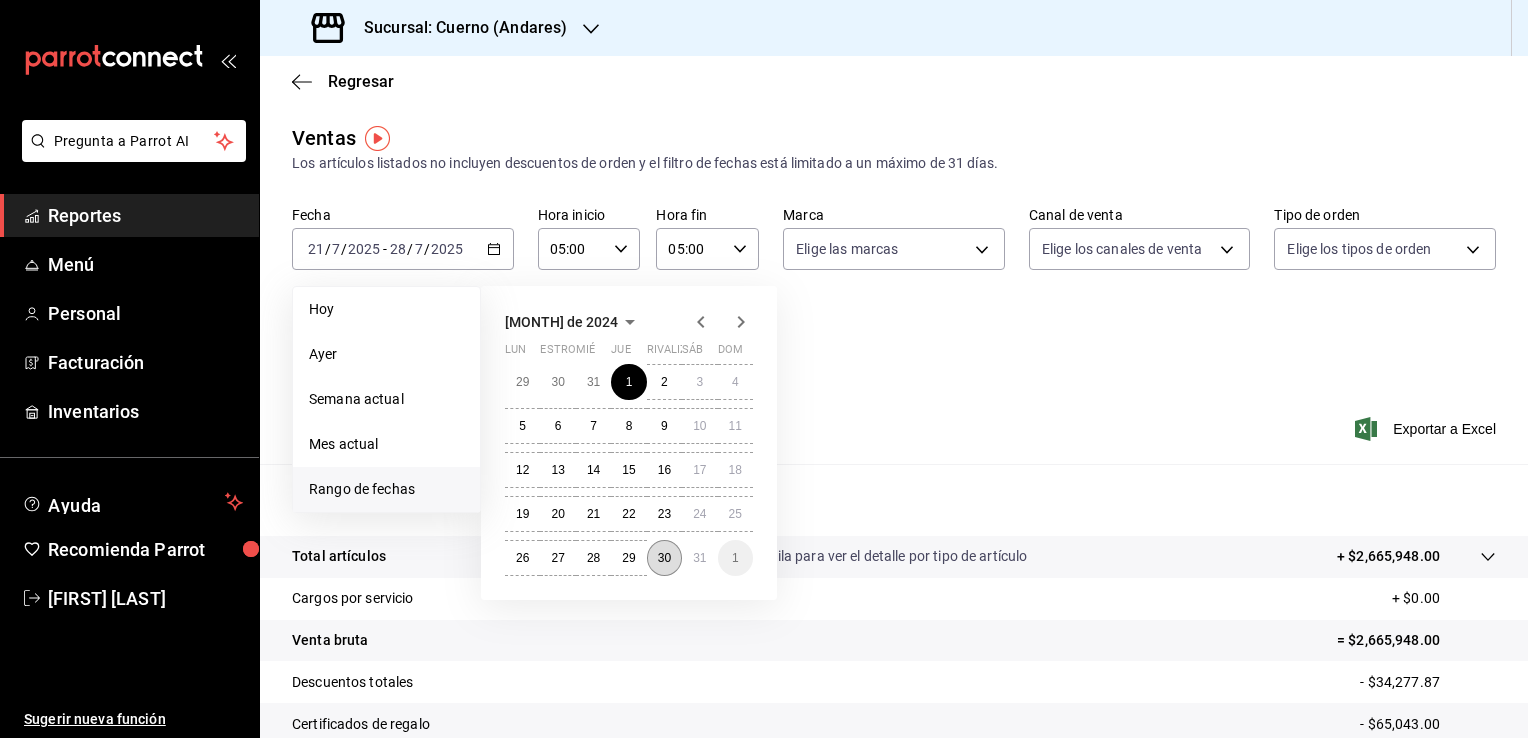click on "30" at bounding box center [664, 558] 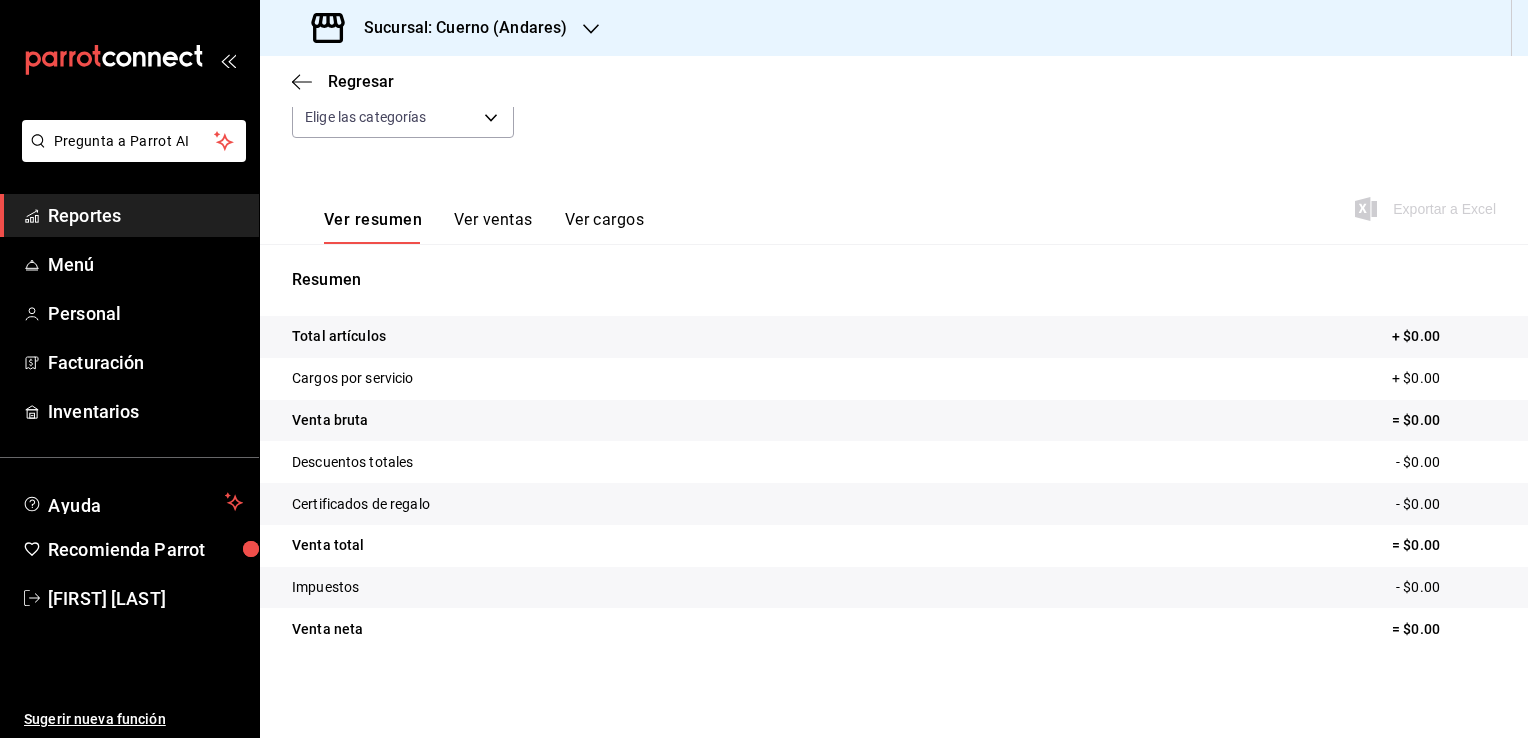 scroll, scrollTop: 175, scrollLeft: 0, axis: vertical 